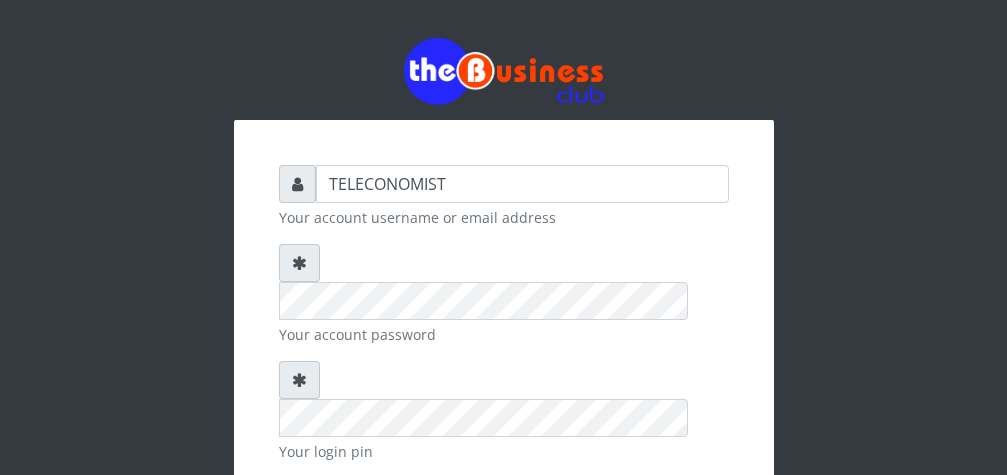 scroll, scrollTop: 0, scrollLeft: 0, axis: both 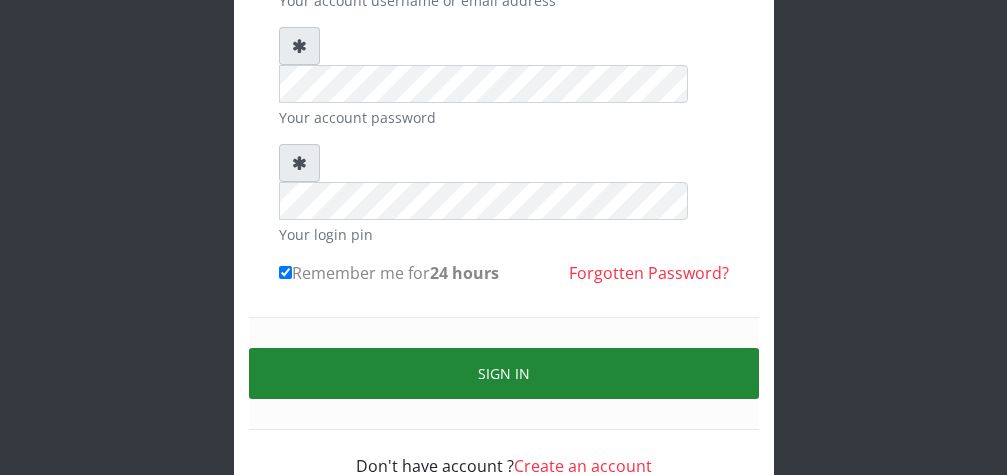 click on "Sign in" at bounding box center (504, 373) 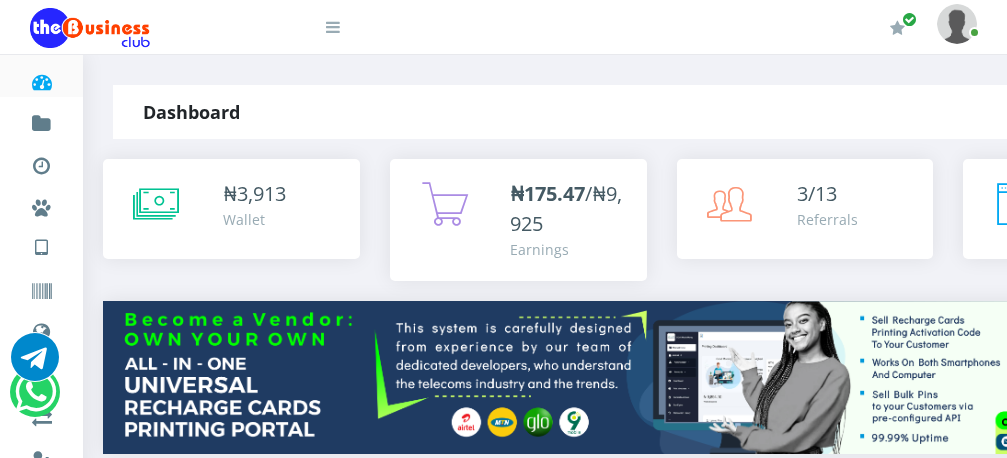 scroll, scrollTop: 0, scrollLeft: 0, axis: both 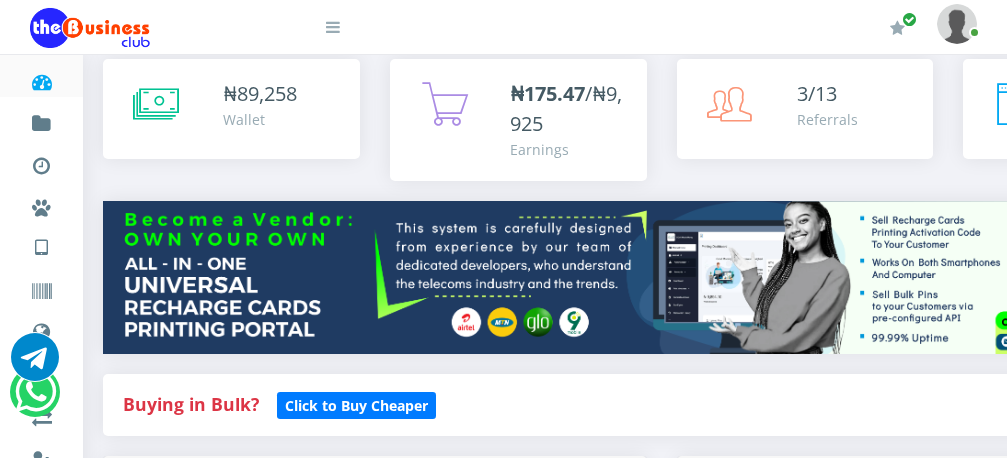 drag, startPoint x: 1014, startPoint y: 444, endPoint x: 1014, endPoint y: 457, distance: 13 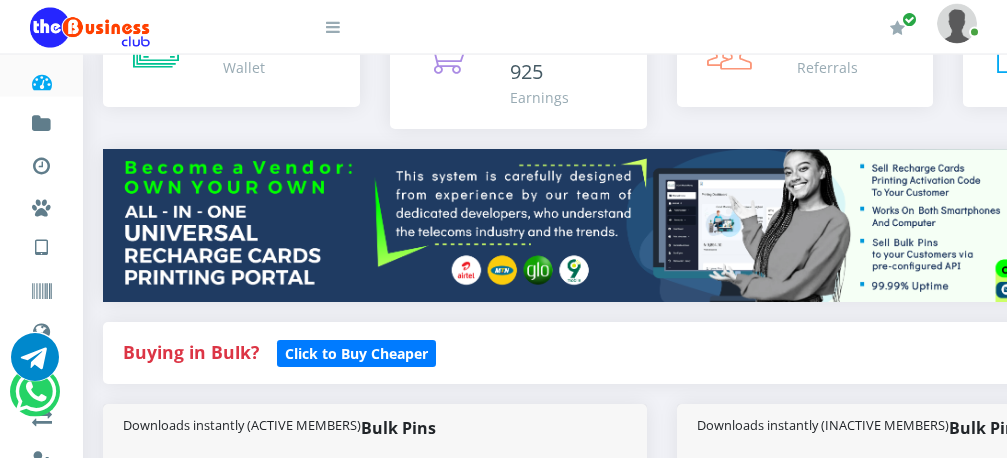scroll, scrollTop: 153, scrollLeft: 0, axis: vertical 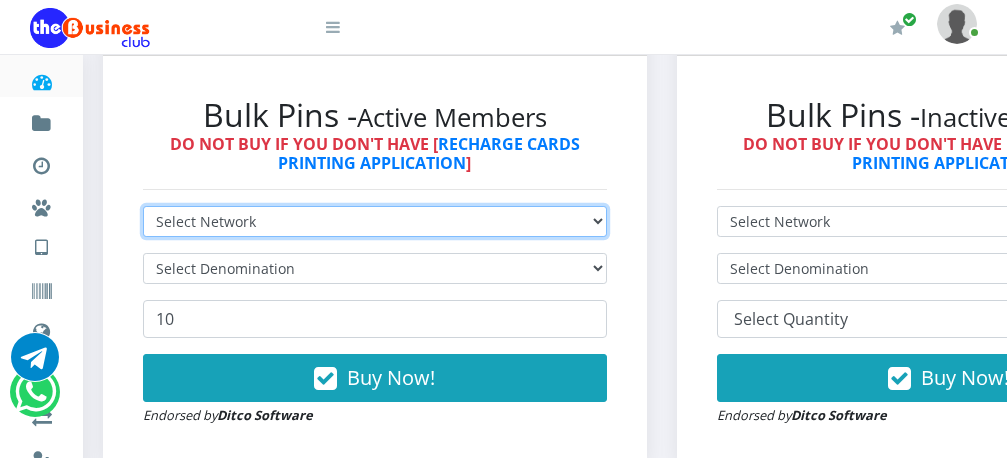 click on "Select Network
MTN
Globacom
9Mobile
Airtel" at bounding box center (375, 221) 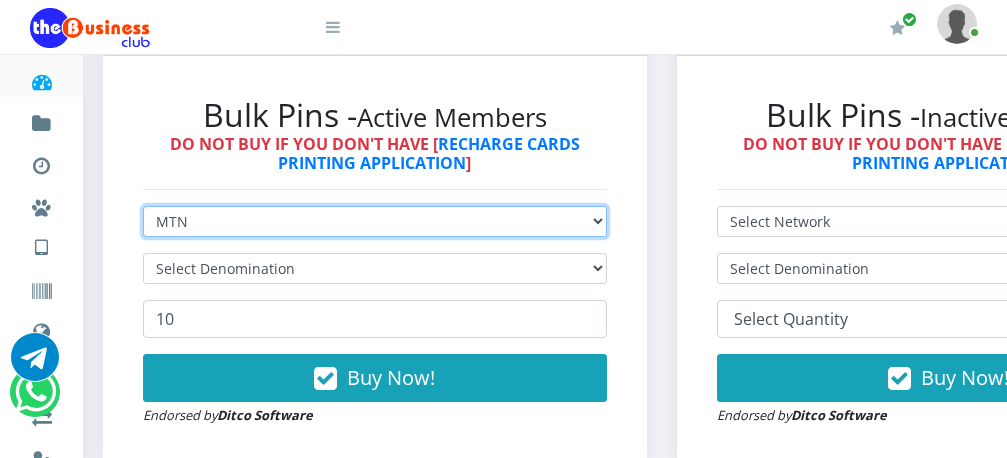 click on "MTN" at bounding box center [0, 0] 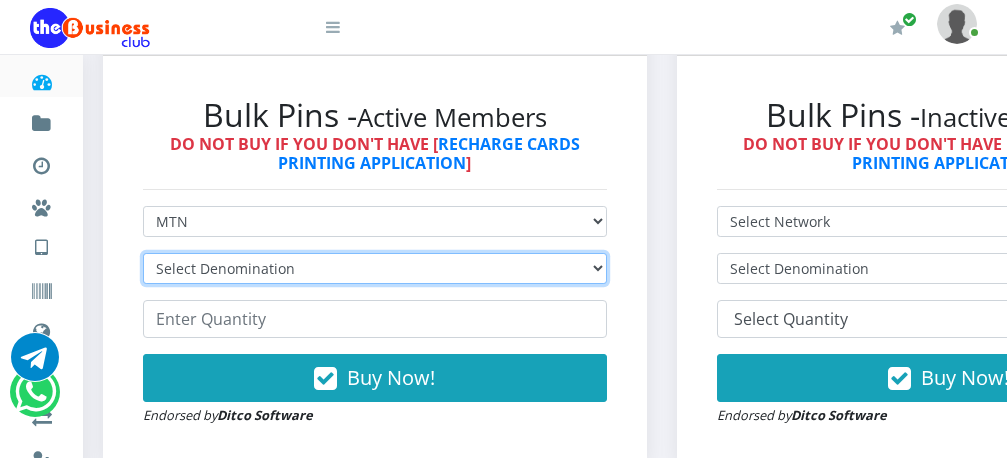 click on "Select Denomination MTN NGN100 - ₦96.99 MTN NGN200 - ₦193.98 MTN NGN400 - ₦387.96 MTN NGN500 - ₦484.95 MTN NGN1000 - ₦969.90 MTN NGN1500 - ₦1,454.85" at bounding box center (375, 268) 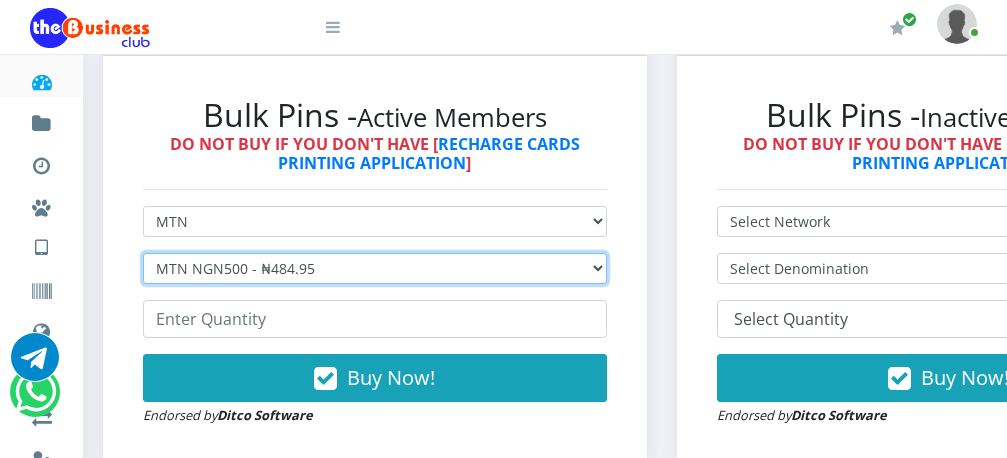 click on "MTN NGN500 - ₦484.95" at bounding box center (0, 0) 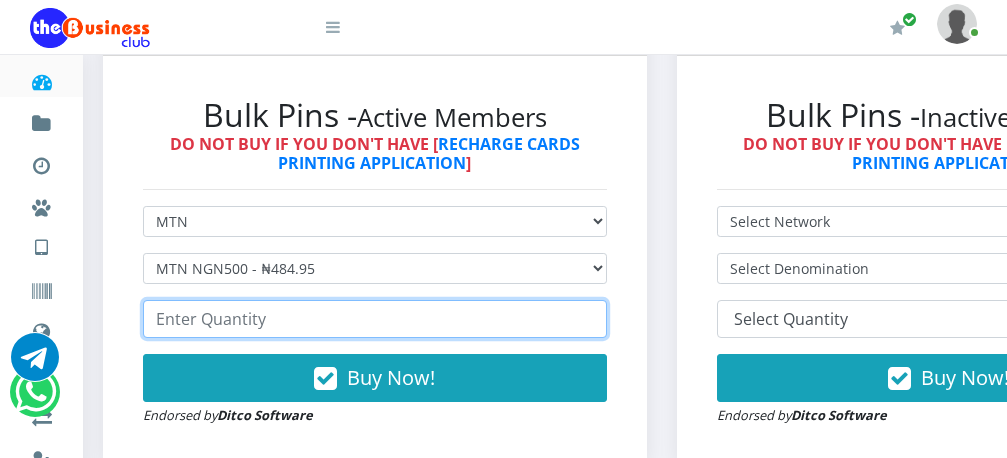 click at bounding box center [375, 319] 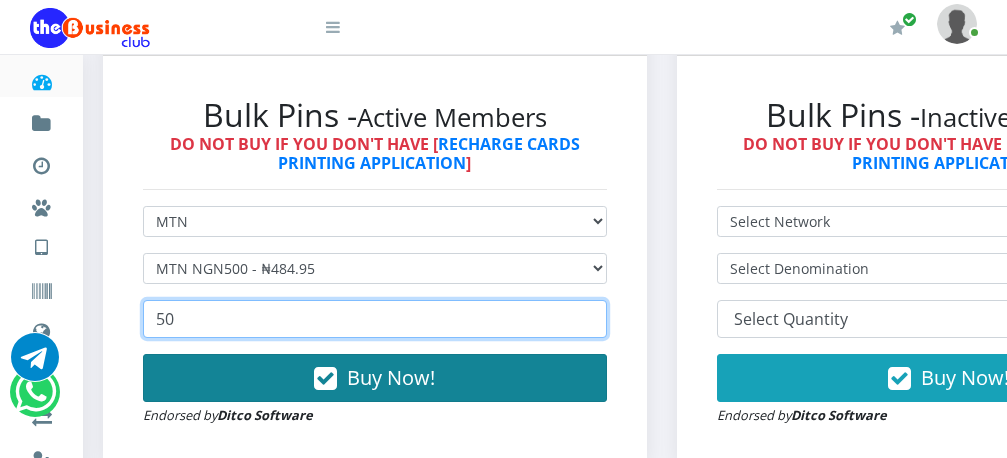 type on "50" 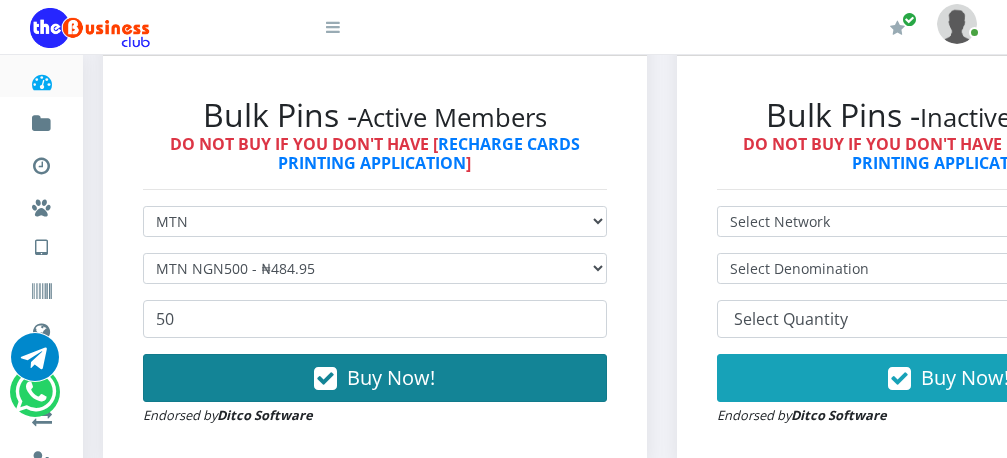 click on "Buy Now!" at bounding box center [391, 377] 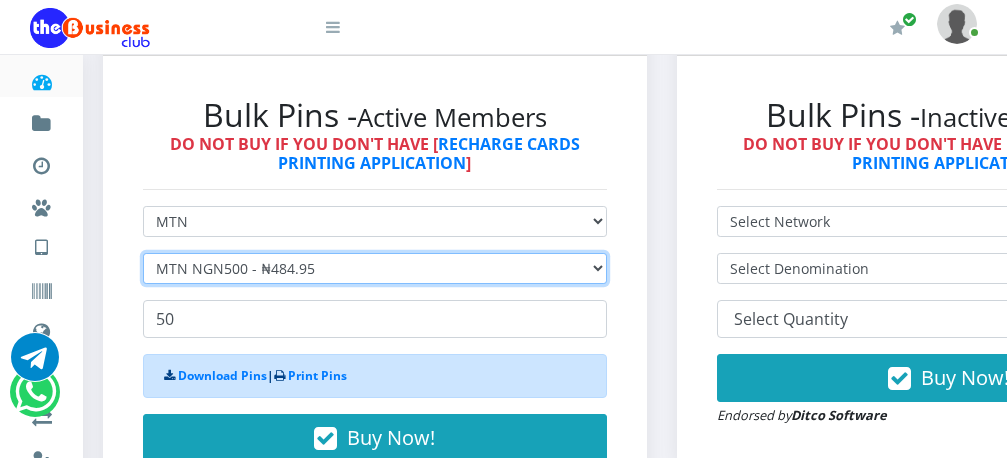 click on "Select Denomination MTN NGN100 - ₦96.99 MTN NGN200 - ₦193.98 MTN NGN400 - ₦387.96 MTN NGN500 - ₦484.95 MTN NGN1000 - ₦969.90 MTN NGN1500 - ₦1,454.85" at bounding box center [375, 268] 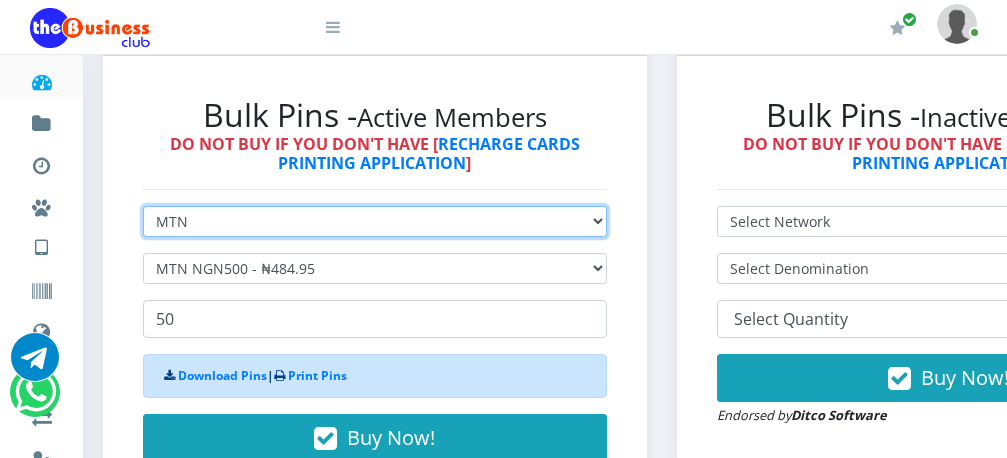 click on "Select Network
MTN
Globacom
9Mobile
Airtel" at bounding box center (375, 221) 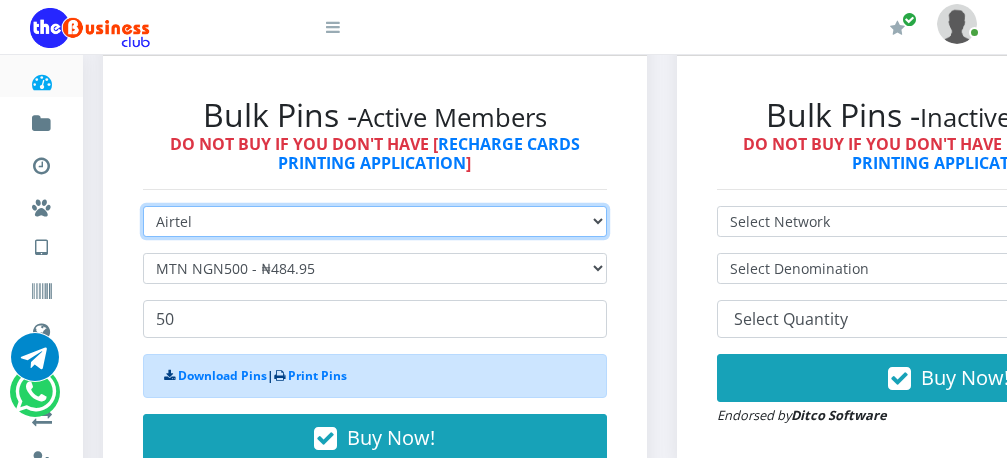 click on "Airtel" at bounding box center (0, 0) 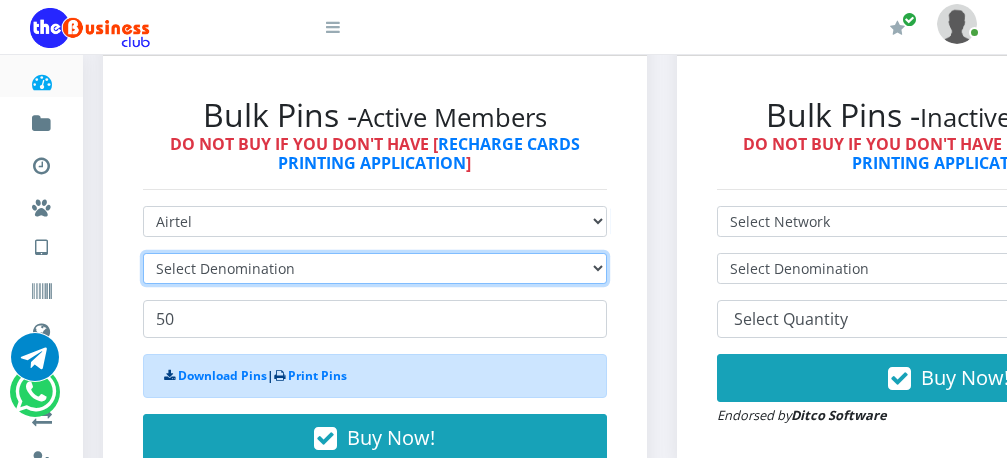 click on "Select Denomination" at bounding box center (375, 268) 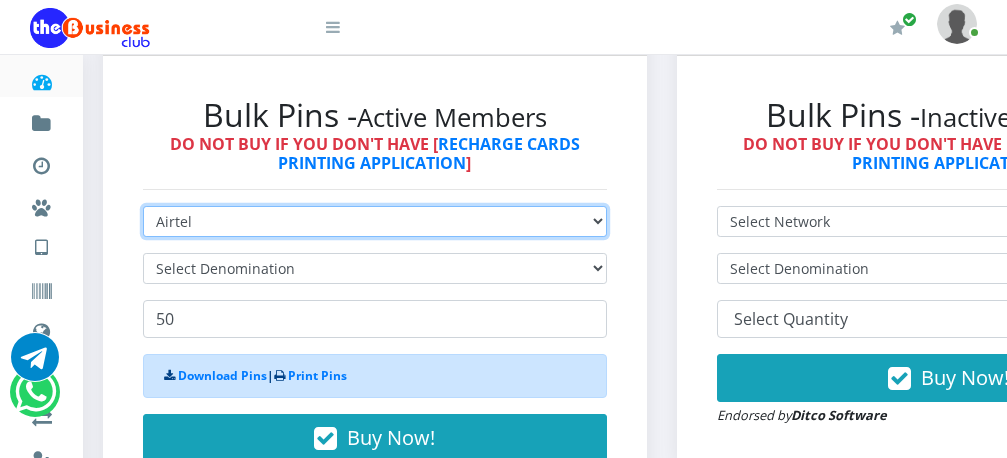click on "Select Network
MTN
Globacom
9Mobile
Airtel" at bounding box center (375, 221) 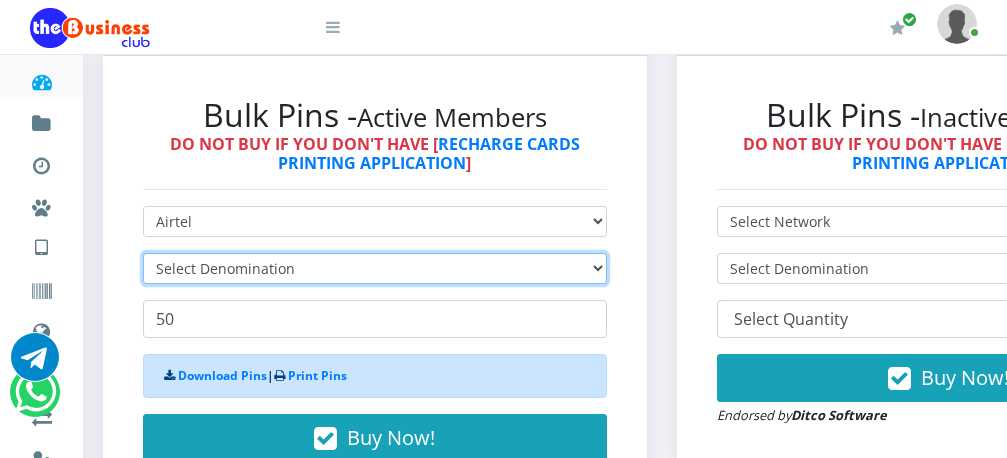 click on "Select Denomination" at bounding box center [375, 268] 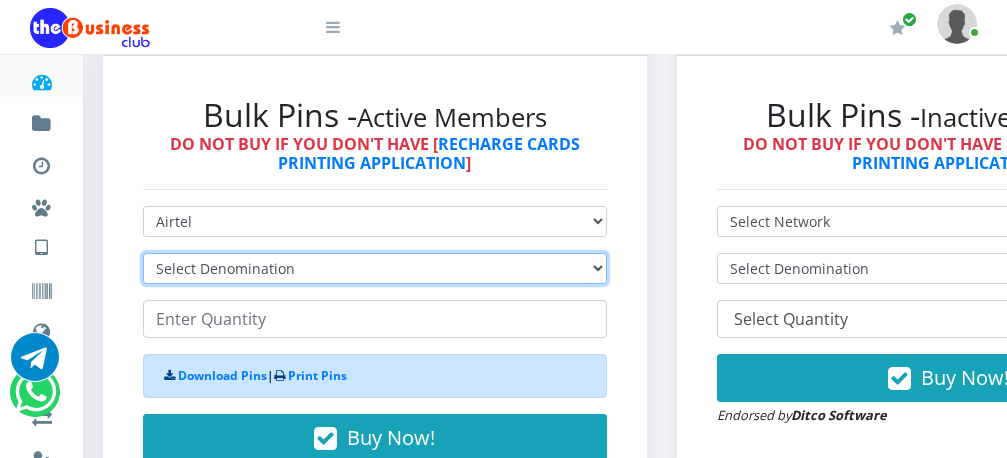 select on "192.76-200" 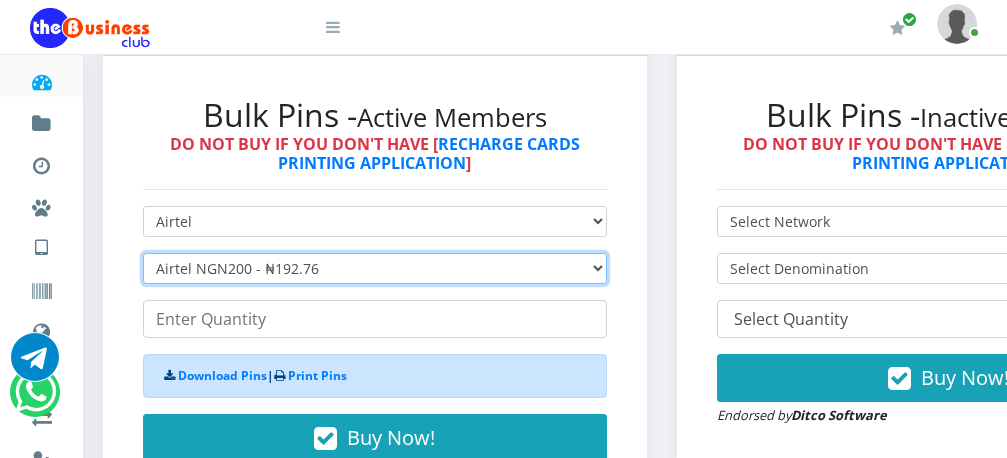 click on "Airtel NGN200 - ₦192.76" at bounding box center [0, 0] 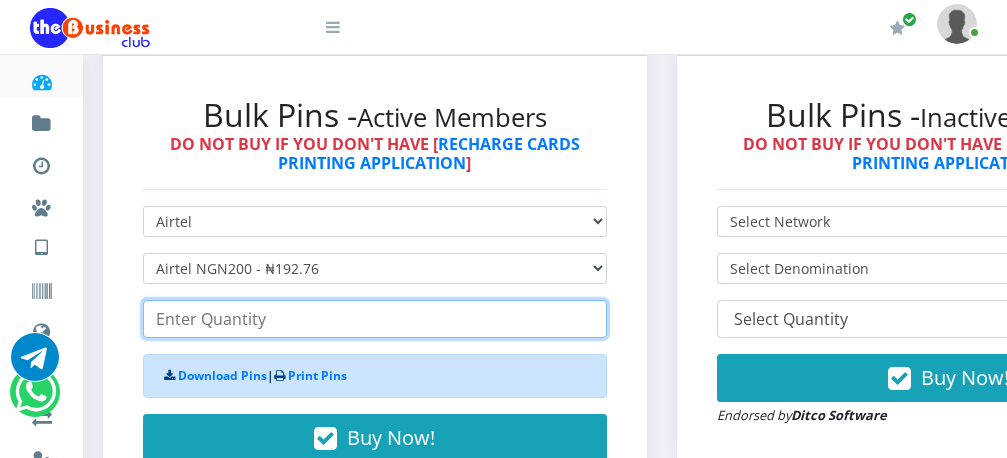 click at bounding box center (375, 319) 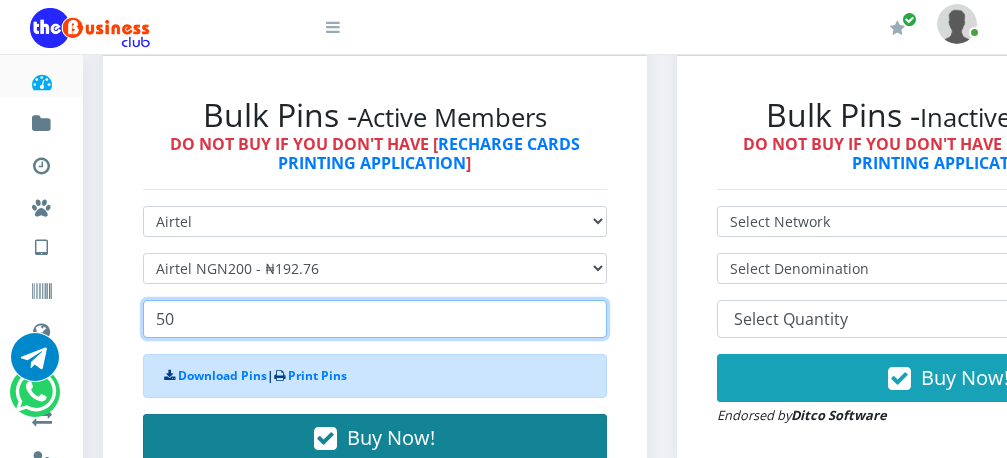 type on "50" 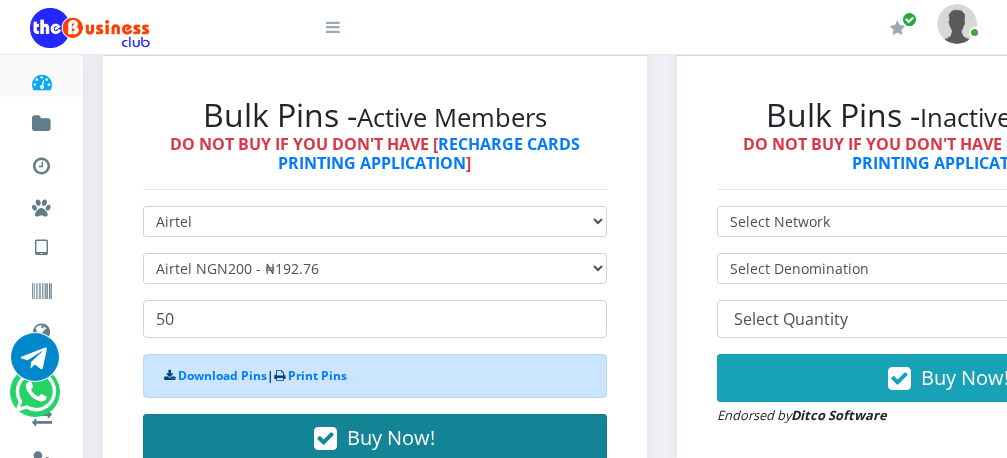 click on "Buy Now!" at bounding box center (391, 437) 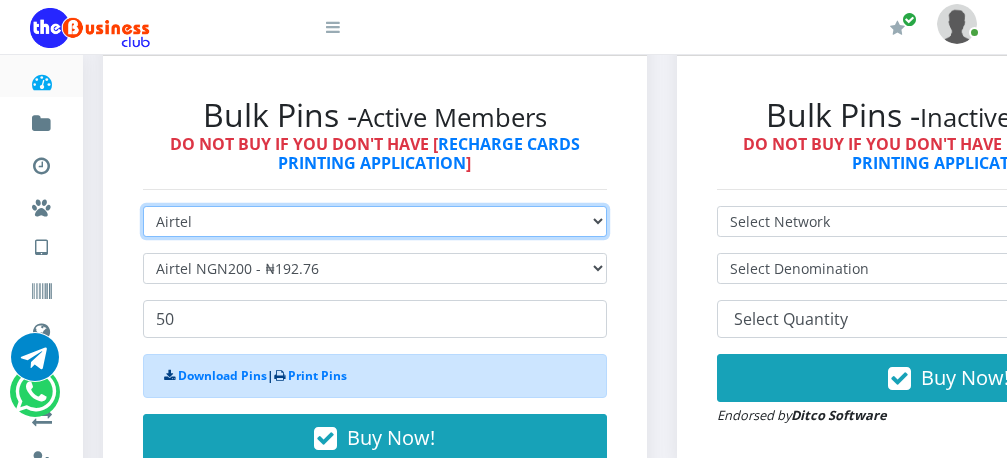 click on "Select Network
MTN
Globacom
9Mobile
Airtel" at bounding box center [375, 221] 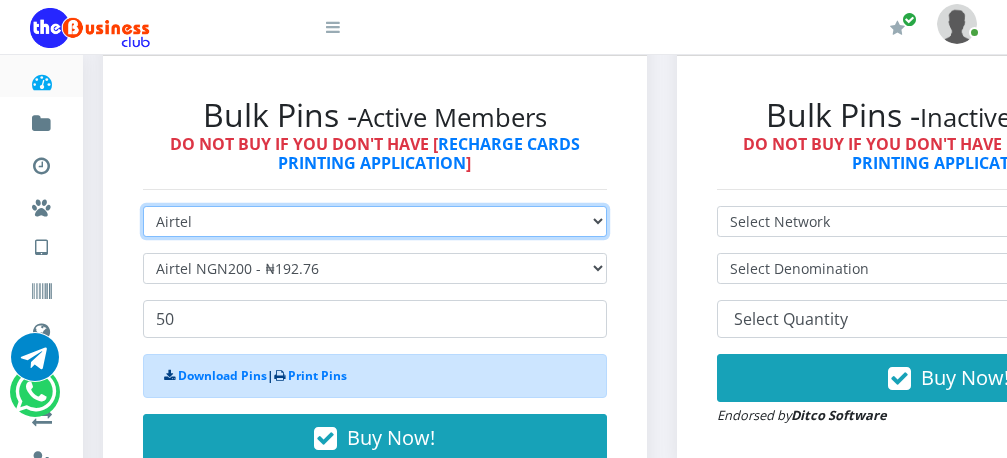 select on "MTN" 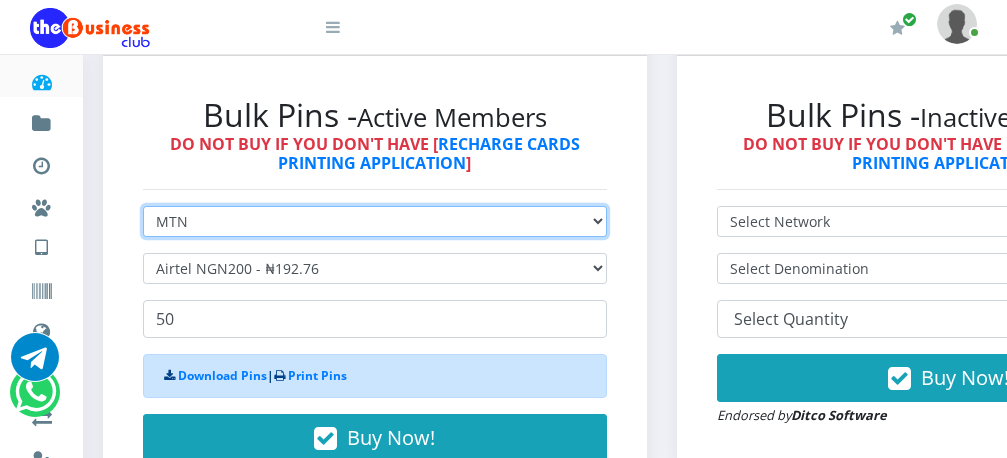 click on "MTN" at bounding box center (0, 0) 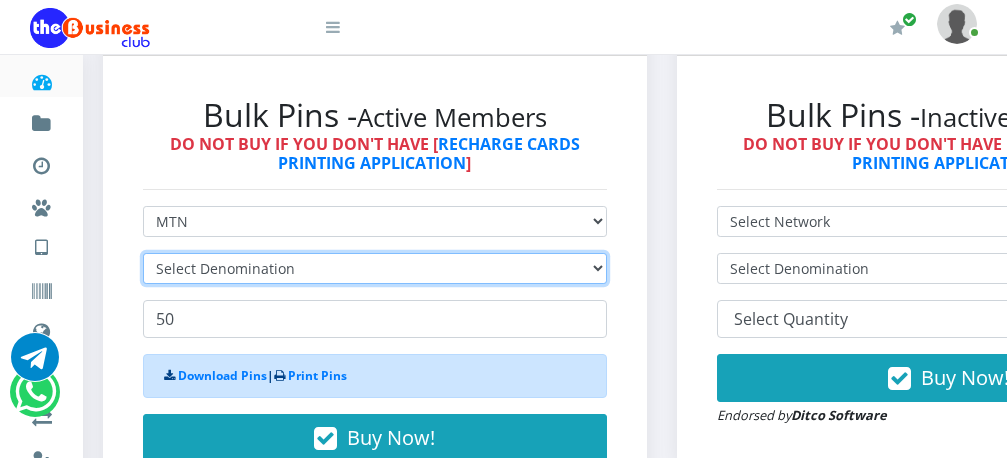 click on "Select Denomination" at bounding box center [375, 268] 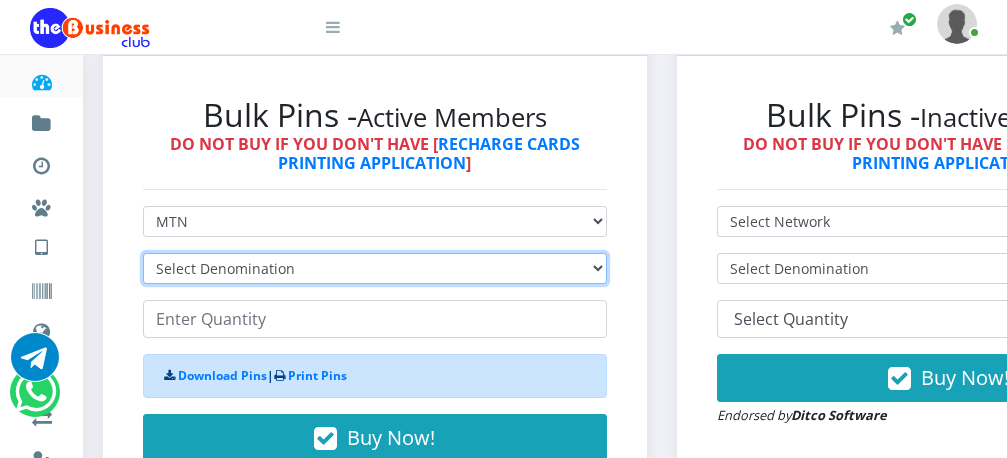 select on "96.99-100" 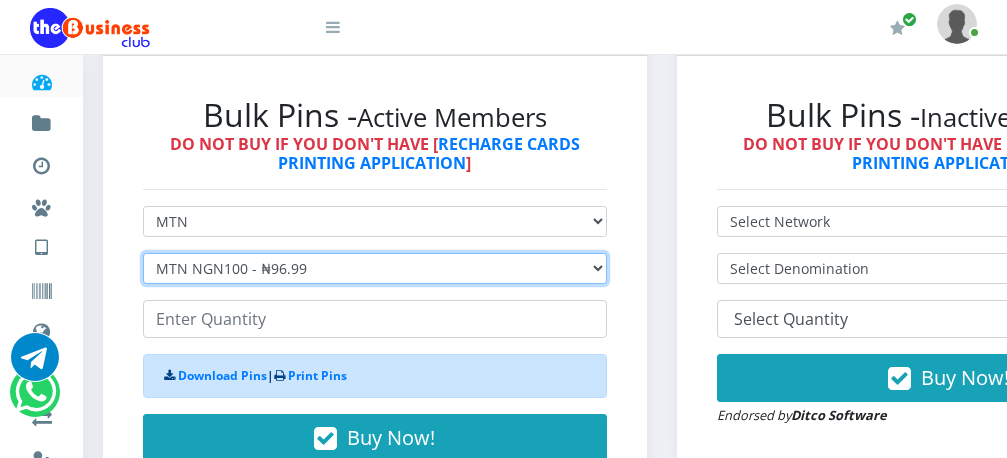 click on "MTN NGN100 - ₦96.99" at bounding box center (0, 0) 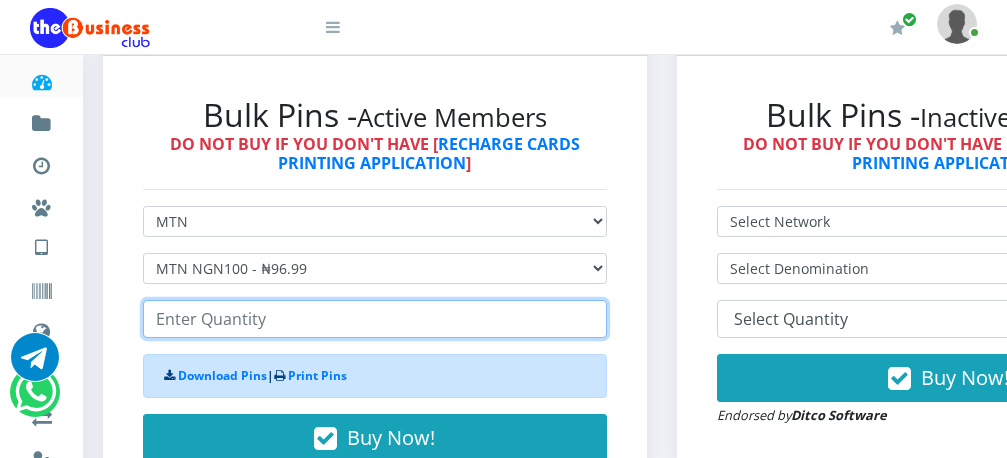 click at bounding box center (375, 319) 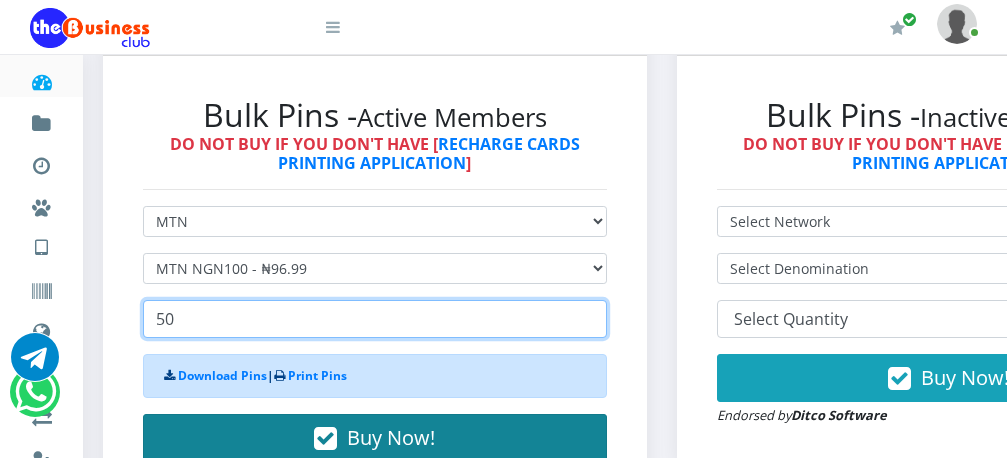 type on "50" 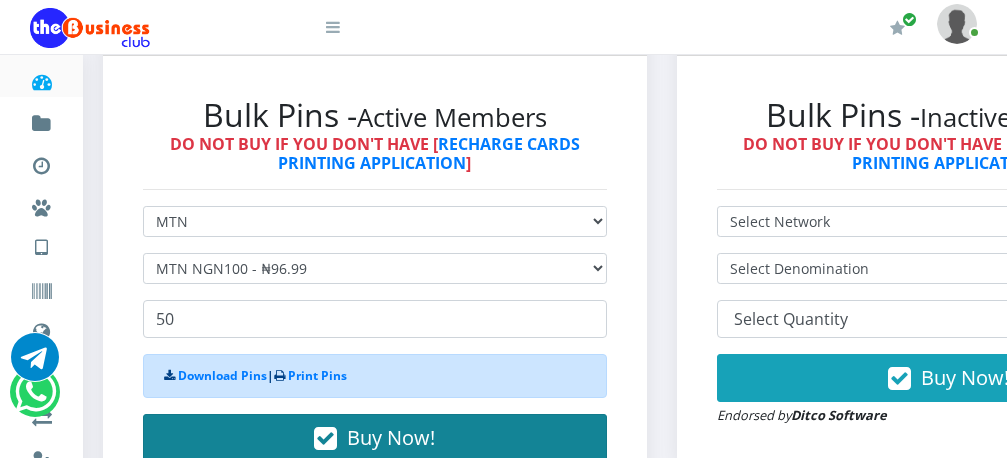 click on "Buy Now!" at bounding box center [375, 438] 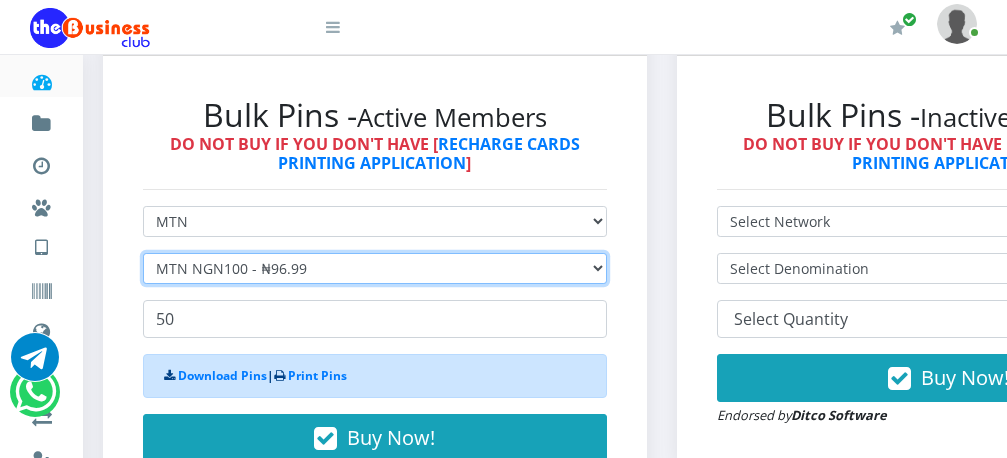 click on "Select Denomination MTN NGN100 - ₦96.99 MTN NGN200 - ₦193.98 MTN NGN400 - ₦387.96 MTN NGN500 - ₦484.95 MTN NGN1000 - ₦969.90 MTN NGN1500 - ₦1,454.85" at bounding box center [375, 268] 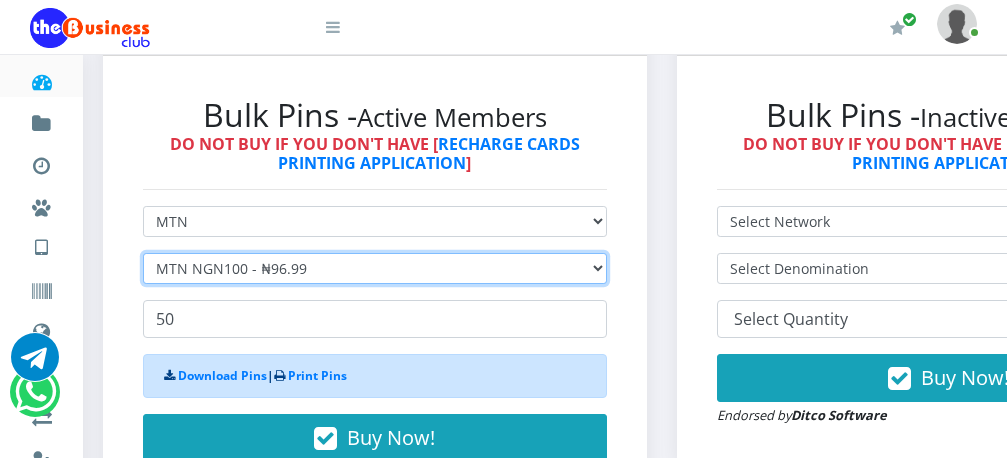 select on "193.98-200" 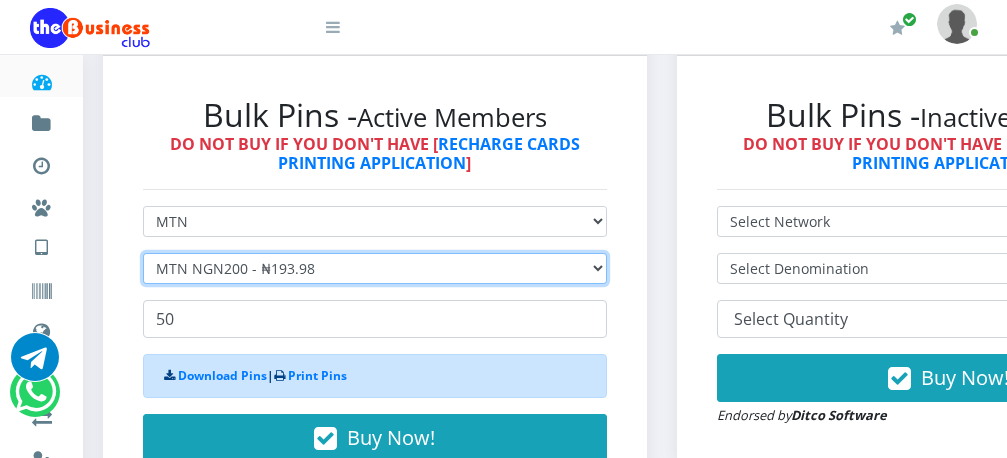 click on "MTN NGN200 - ₦193.98" at bounding box center [0, 0] 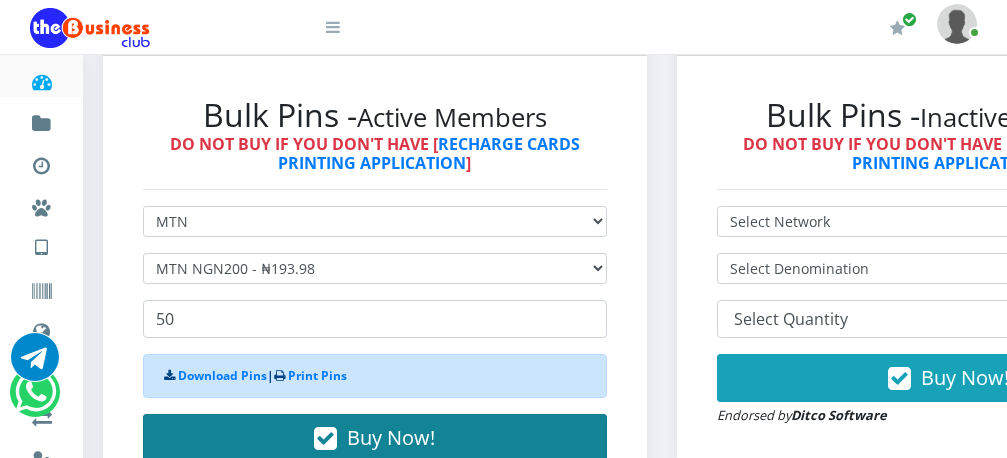 click on "Buy Now!" at bounding box center (375, 438) 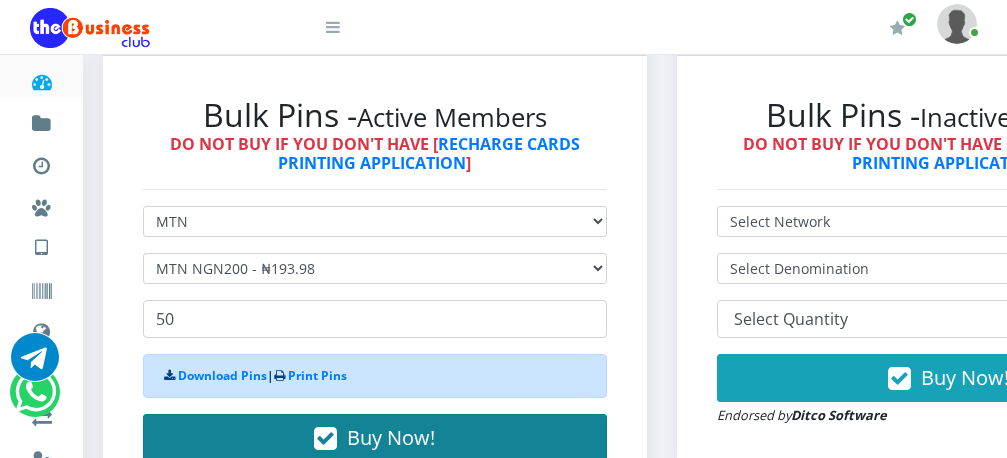 click on "Buy Now!" at bounding box center (375, 438) 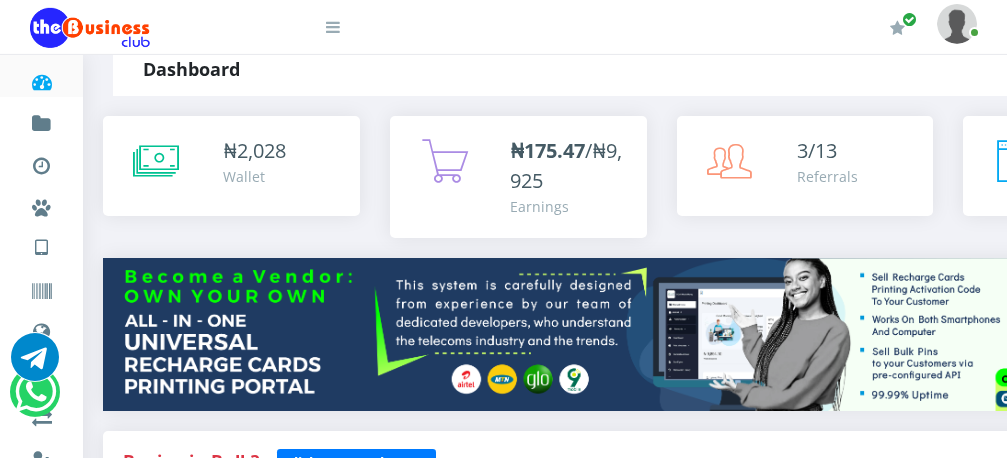scroll, scrollTop: 0, scrollLeft: 0, axis: both 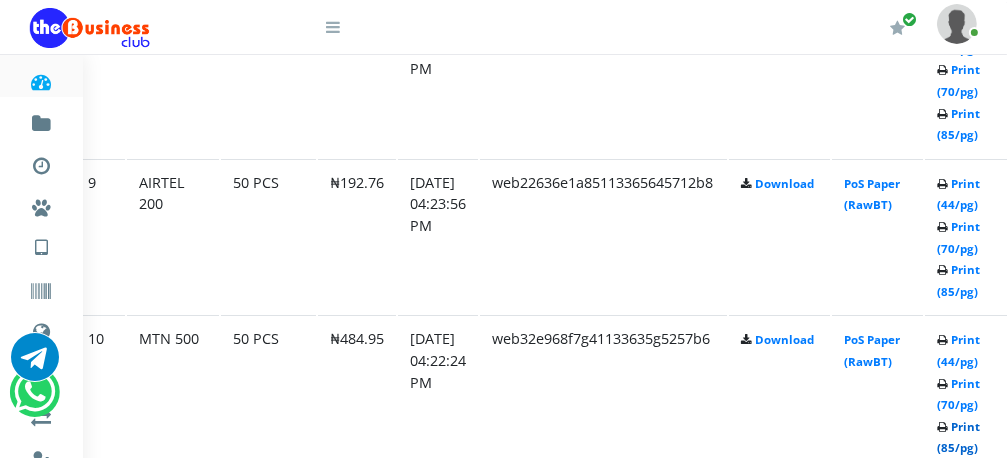 click on "Print (85/pg)" at bounding box center [958, 437] 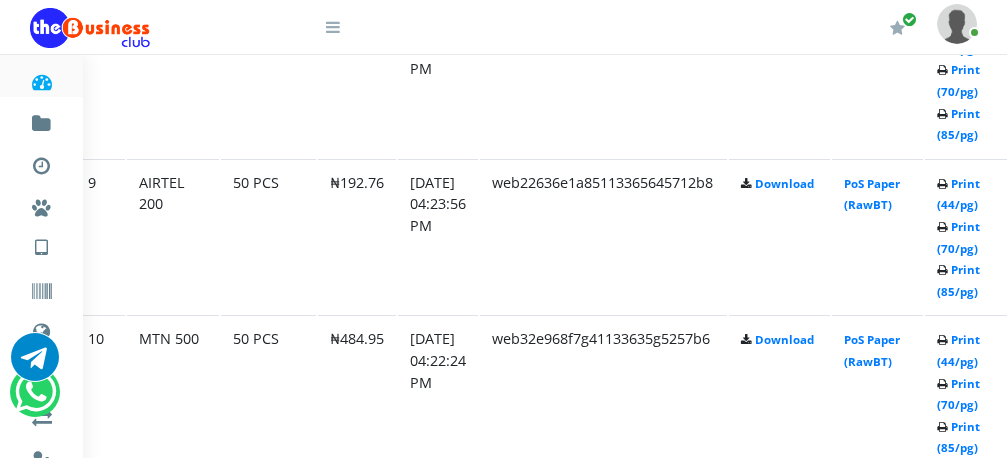 scroll, scrollTop: 2333, scrollLeft: 64, axis: both 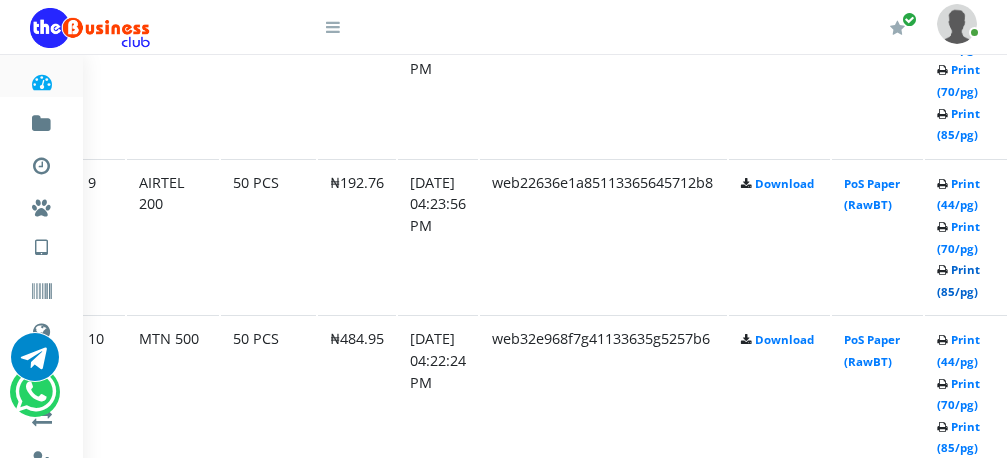click on "Print (85/pg)" at bounding box center [958, 280] 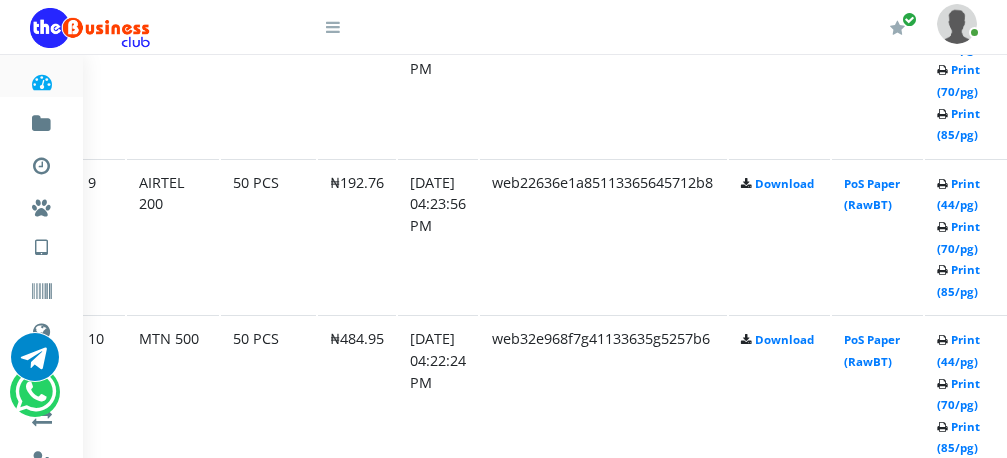scroll, scrollTop: 2333, scrollLeft: 64, axis: both 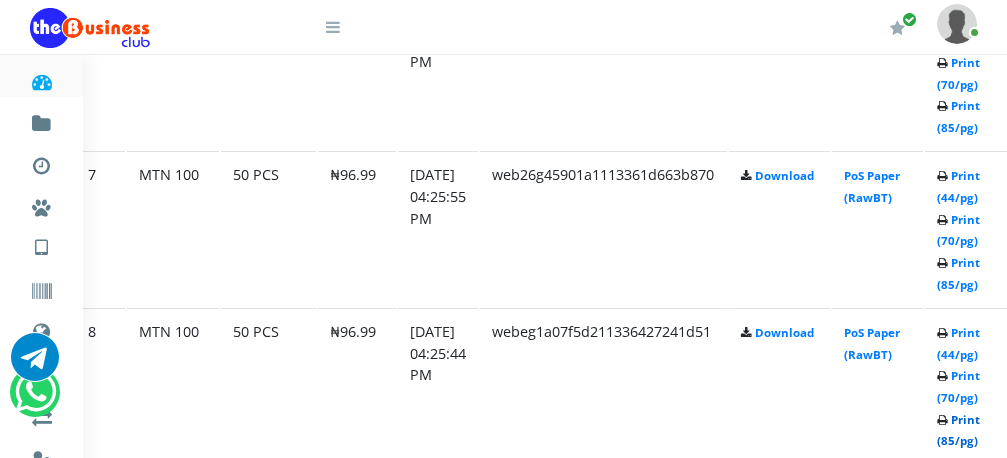 click on "Print (85/pg)" at bounding box center [958, 430] 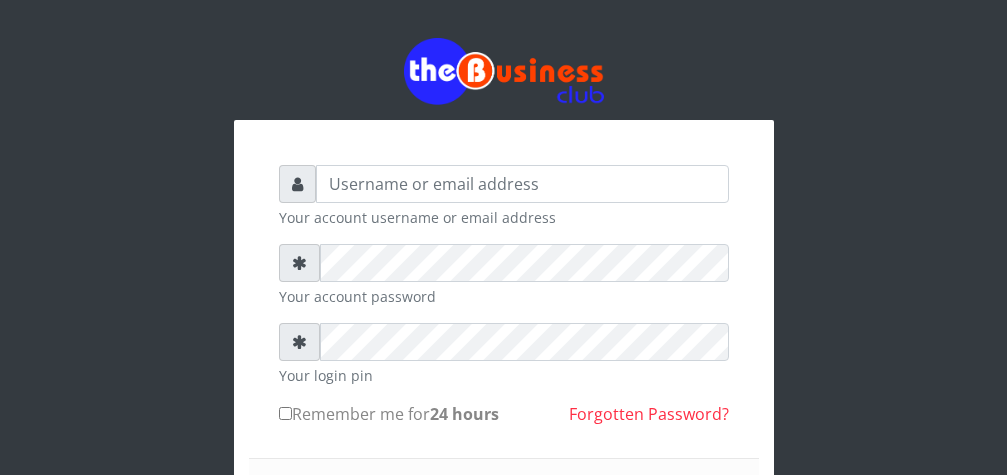 scroll, scrollTop: 217, scrollLeft: 0, axis: vertical 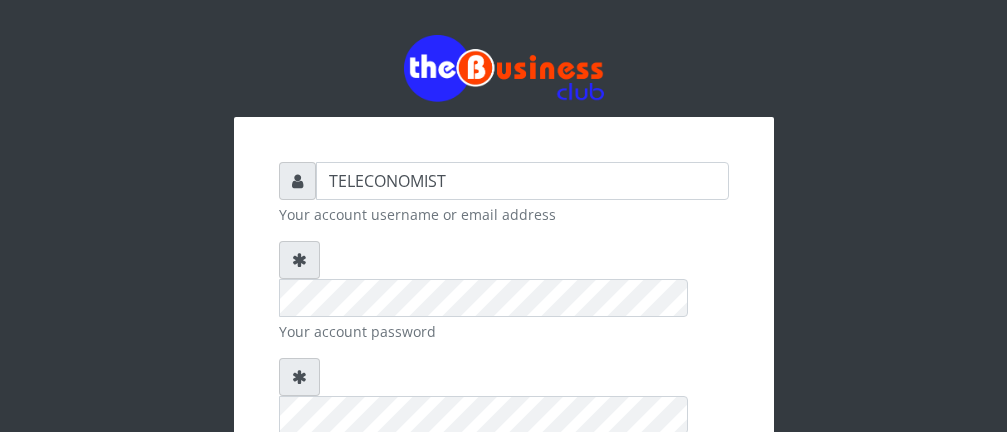 click on "Remember me for  24 hours" at bounding box center (285, 486) 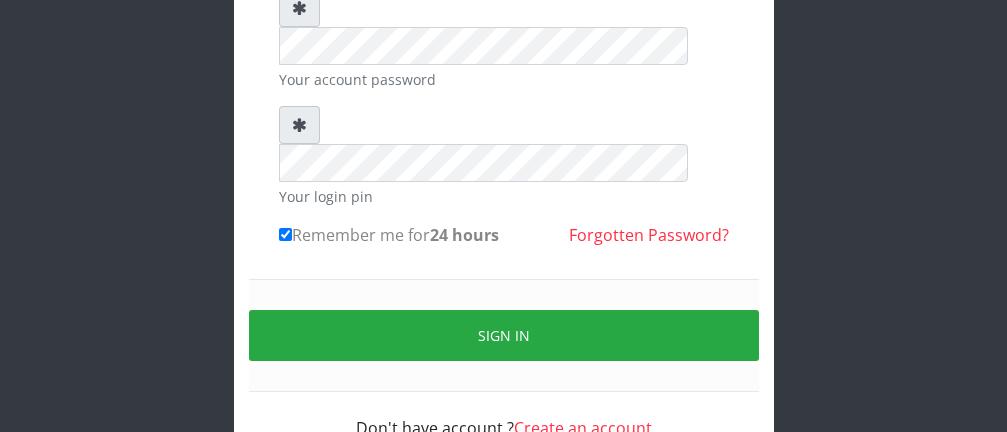 scroll, scrollTop: 253, scrollLeft: 0, axis: vertical 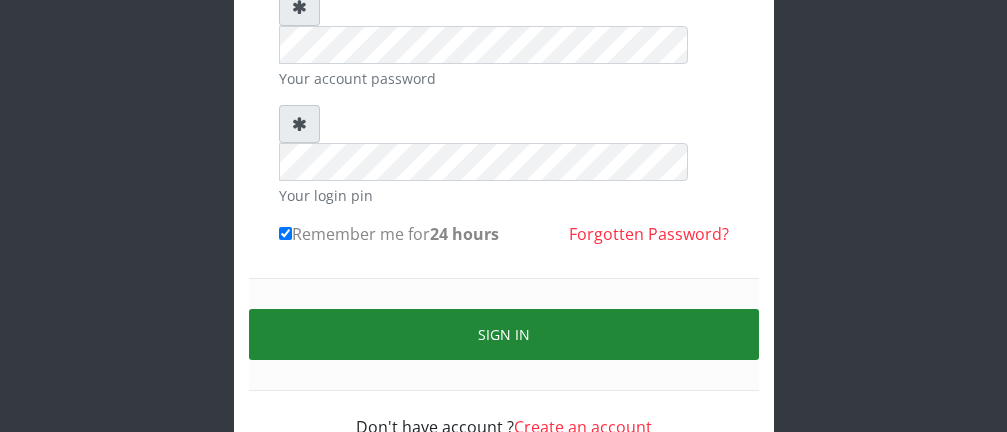 click on "Sign in" at bounding box center [504, 334] 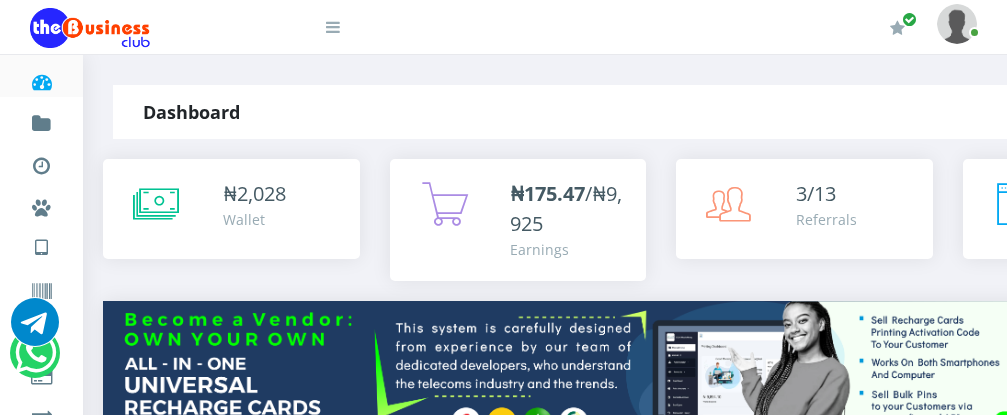 scroll, scrollTop: 0, scrollLeft: 0, axis: both 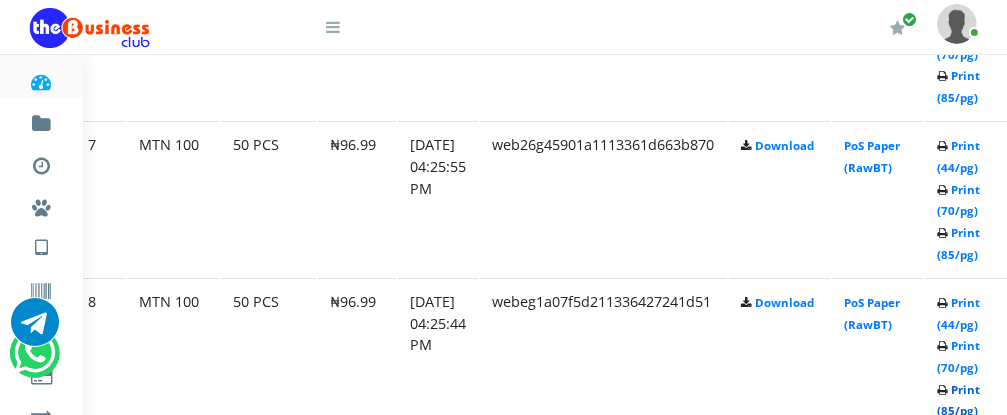 click on "Print (85/pg)" at bounding box center (958, 400) 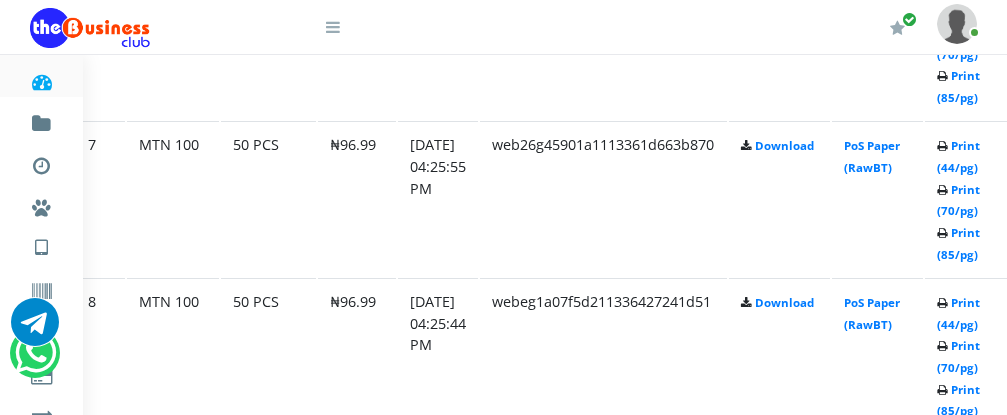 scroll, scrollTop: 2057, scrollLeft: 64, axis: both 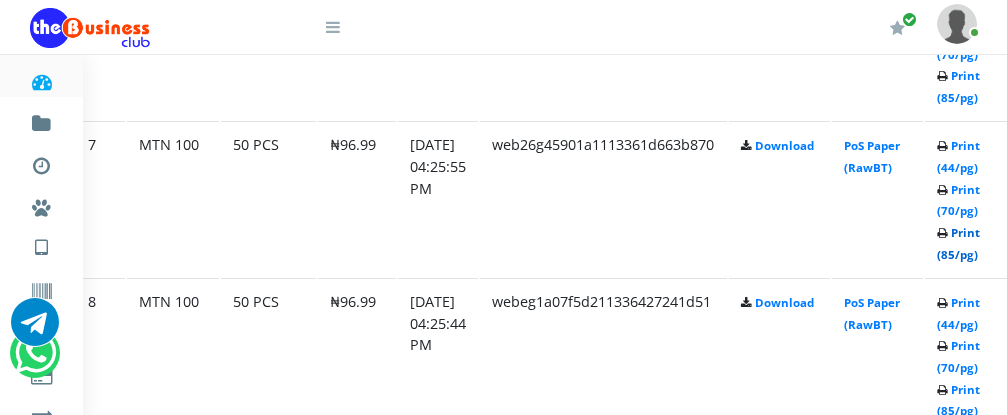 click on "Print (85/pg)" at bounding box center (958, 243) 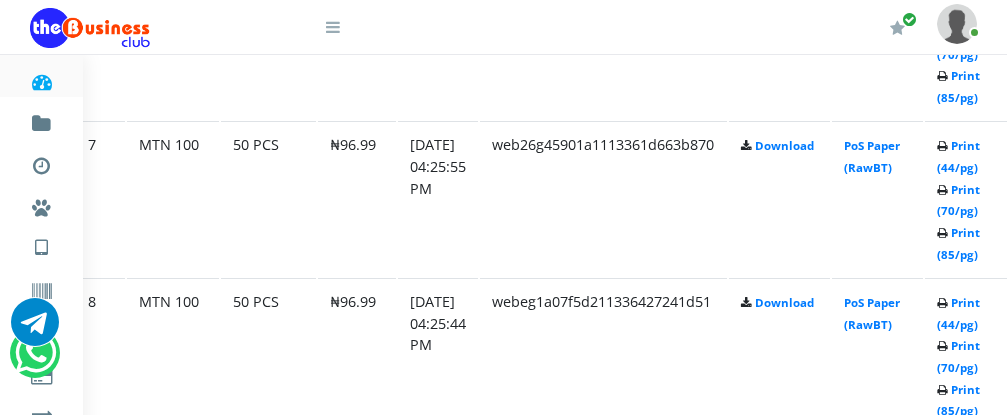 scroll, scrollTop: 2057, scrollLeft: 64, axis: both 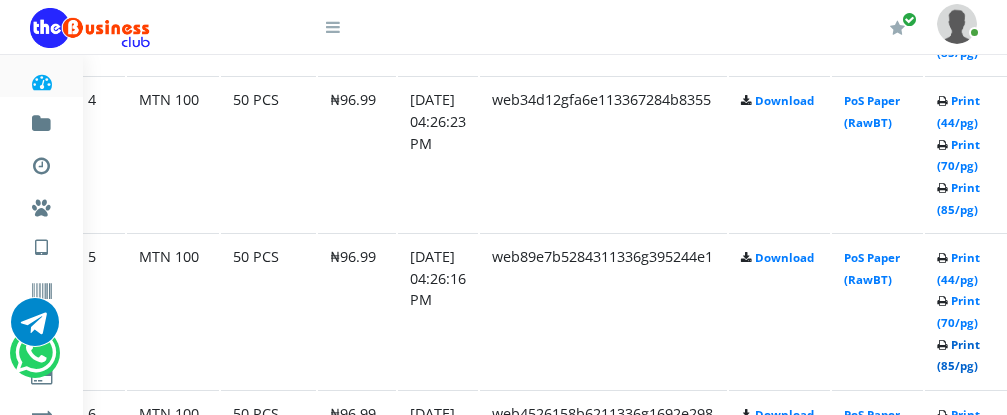 click on "Print (85/pg)" at bounding box center (958, 355) 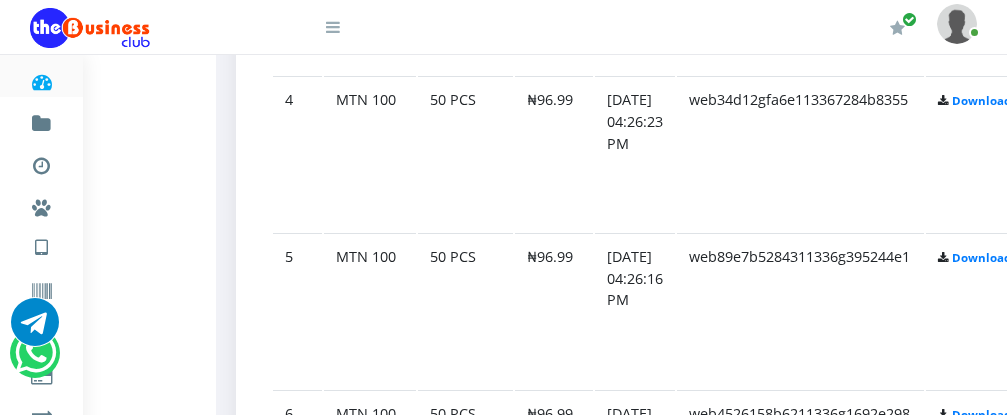 scroll, scrollTop: 1632, scrollLeft: 64, axis: both 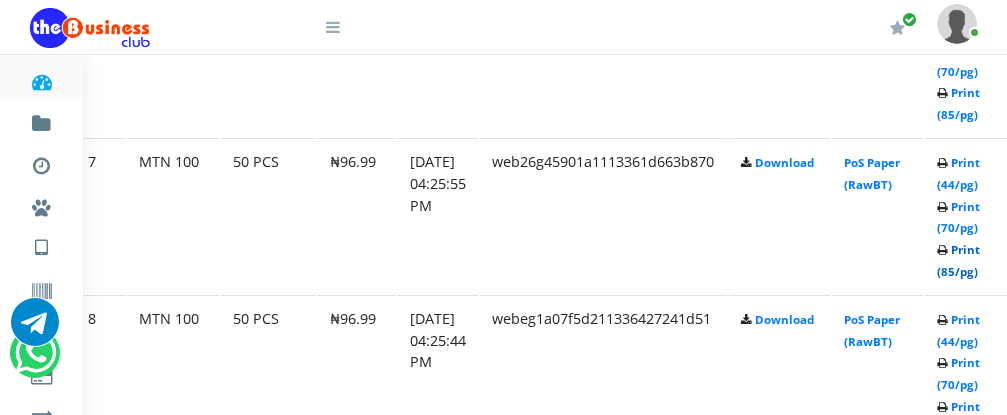 click on "Print (85/pg)" at bounding box center (958, 260) 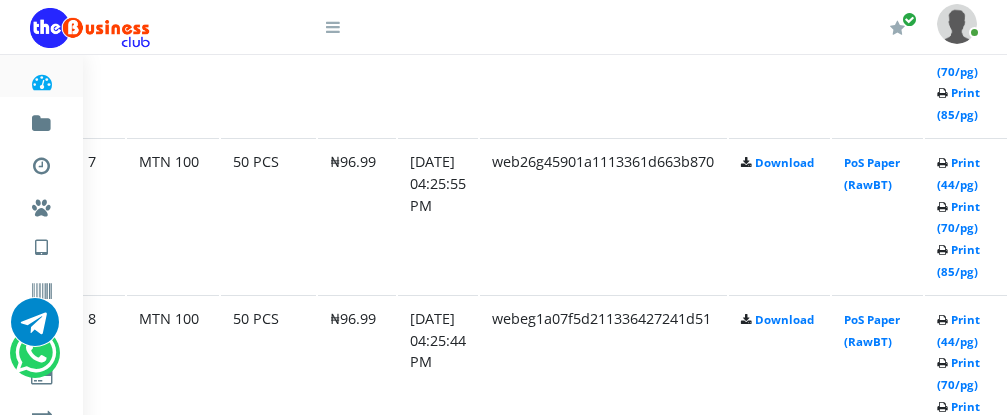 scroll, scrollTop: 2040, scrollLeft: 64, axis: both 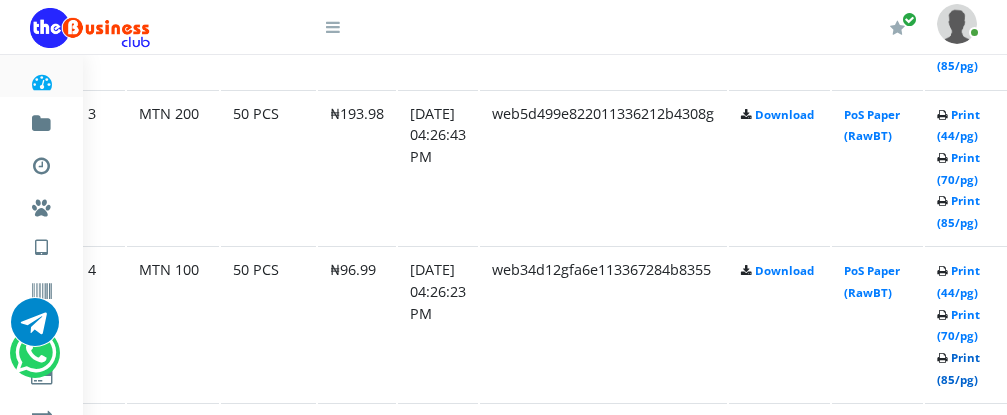 click on "Print (85/pg)" at bounding box center (958, 368) 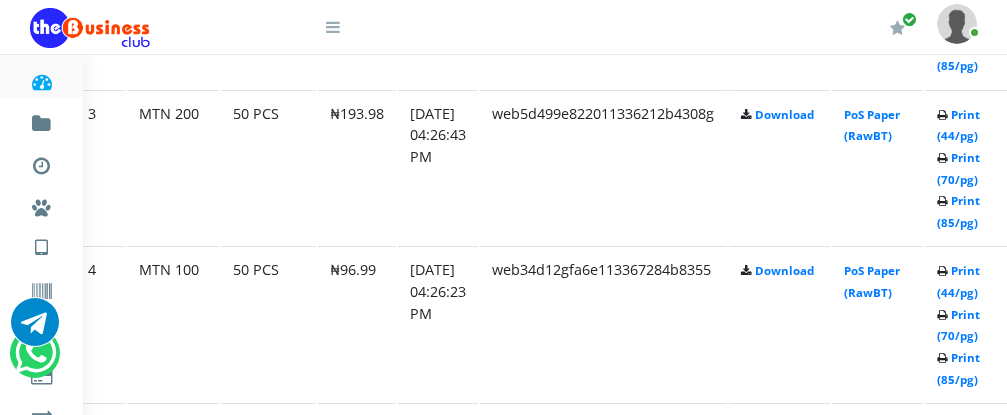scroll, scrollTop: 1462, scrollLeft: 64, axis: both 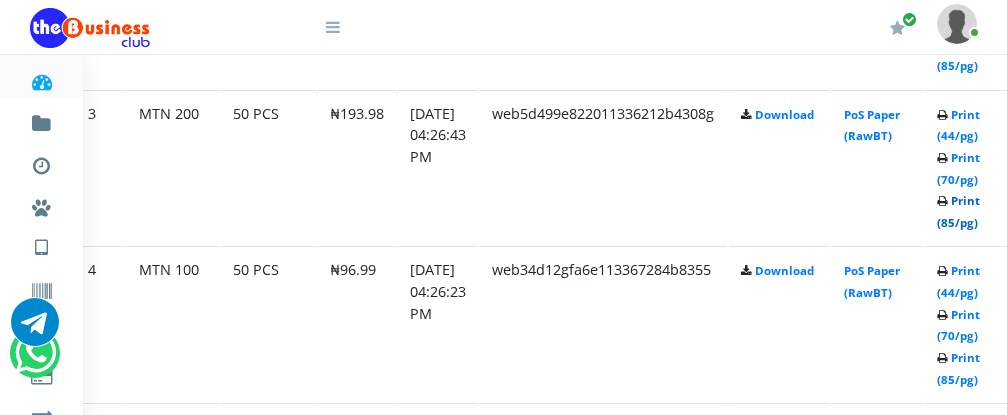 click on "Print (85/pg)" at bounding box center [958, 211] 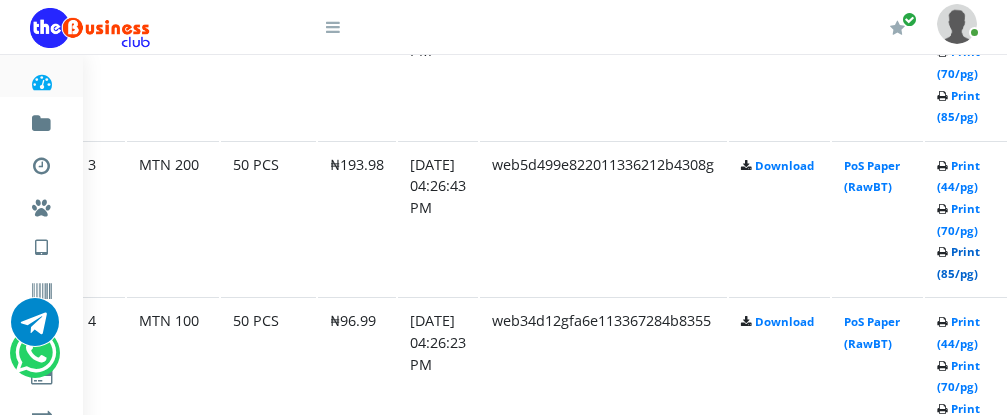 scroll, scrollTop: 1360, scrollLeft: 64, axis: both 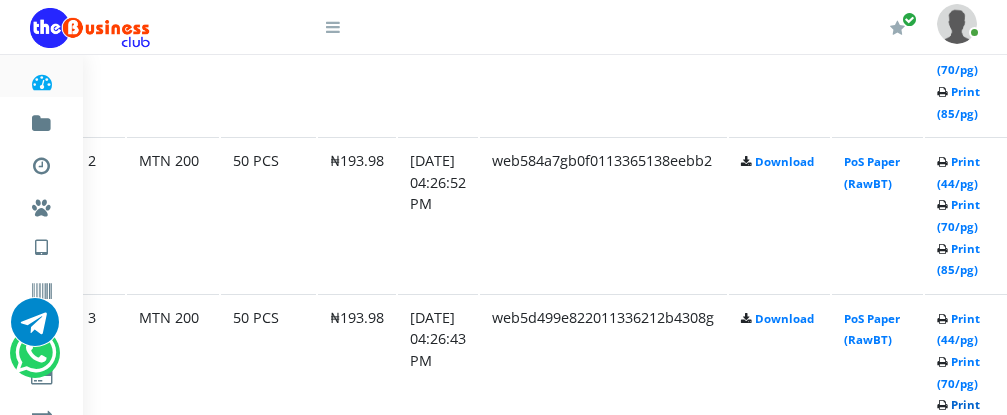 click on "Print (85/pg)" at bounding box center [958, 415] 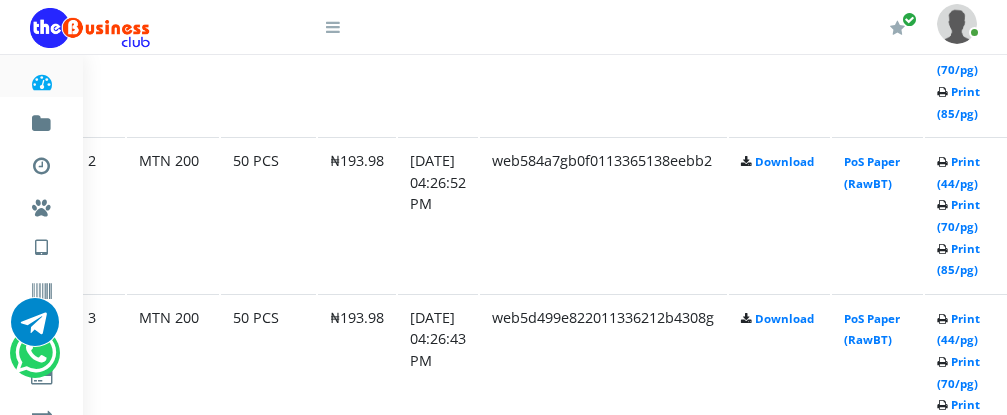 scroll, scrollTop: 1258, scrollLeft: 64, axis: both 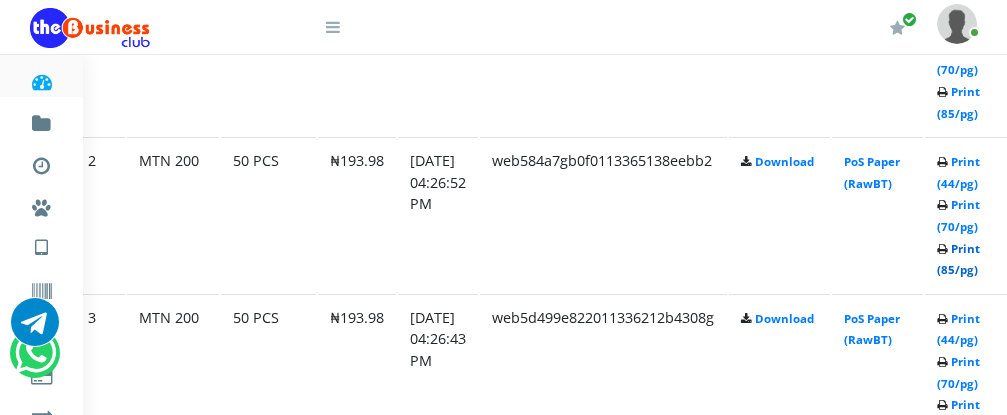 click on "Print (85/pg)" at bounding box center (958, 259) 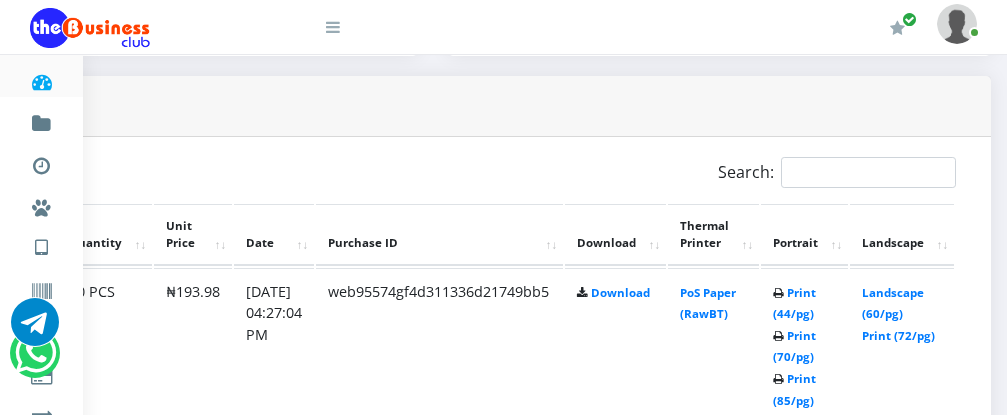 scroll, scrollTop: 972, scrollLeft: 229, axis: both 